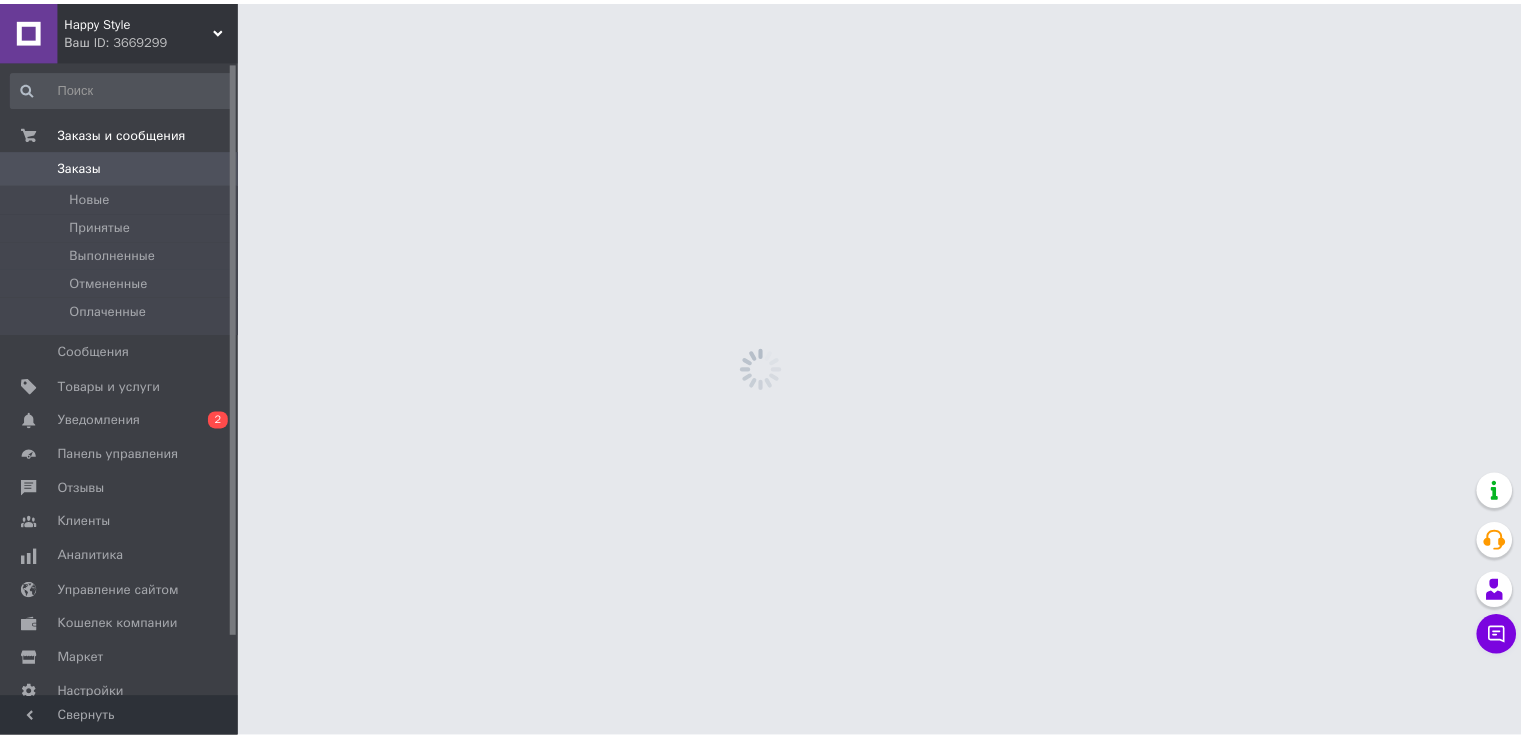 scroll, scrollTop: 0, scrollLeft: 0, axis: both 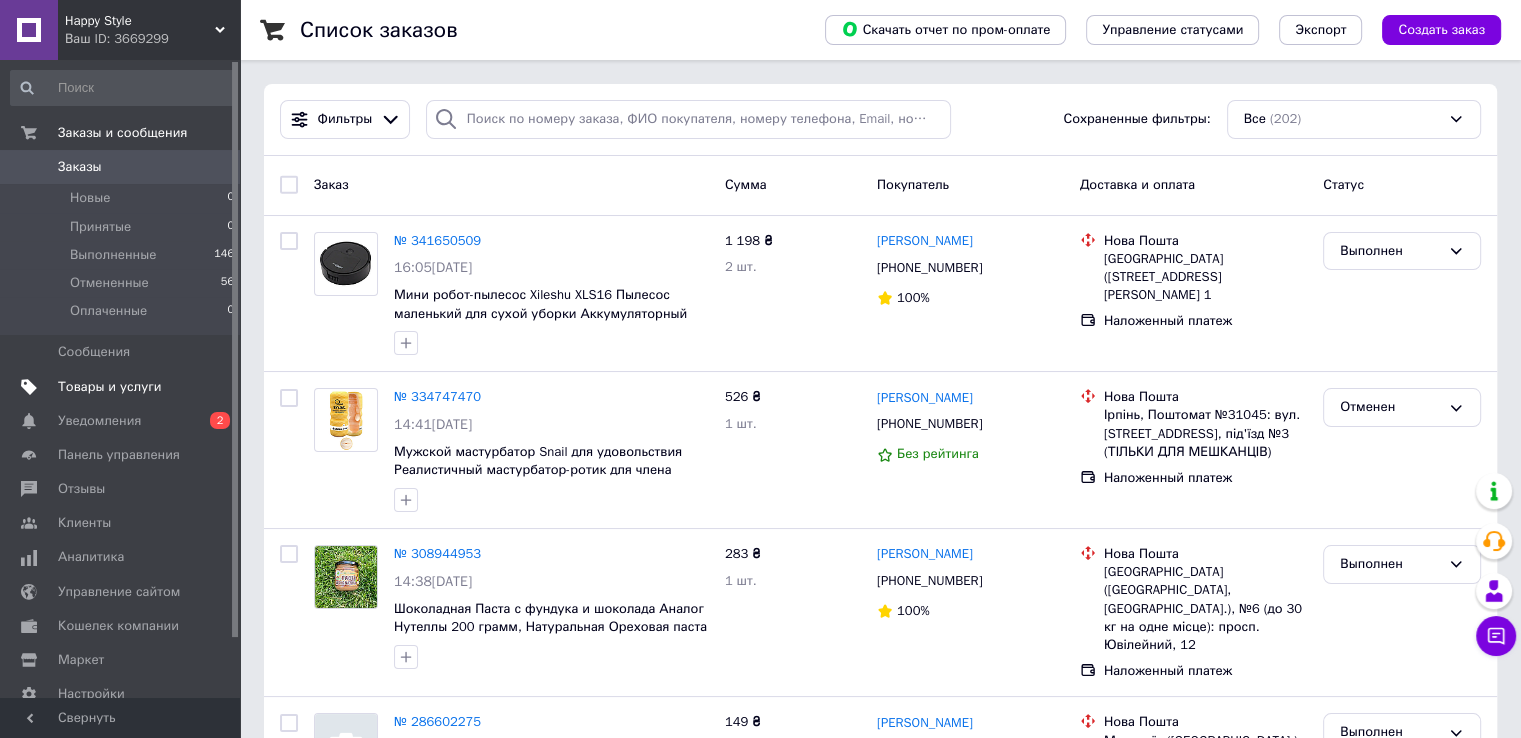 click on "Товары и услуги" at bounding box center (110, 387) 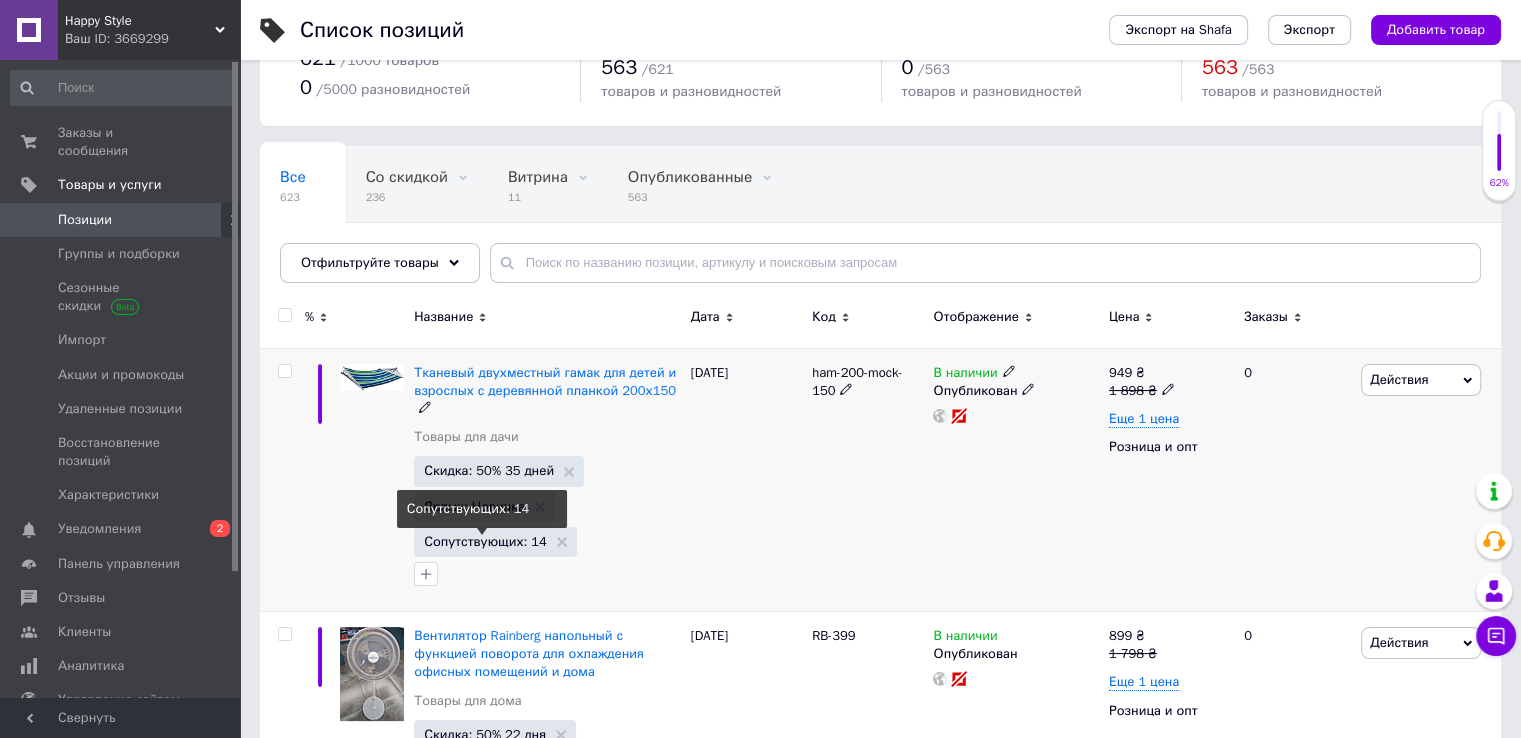 scroll, scrollTop: 200, scrollLeft: 0, axis: vertical 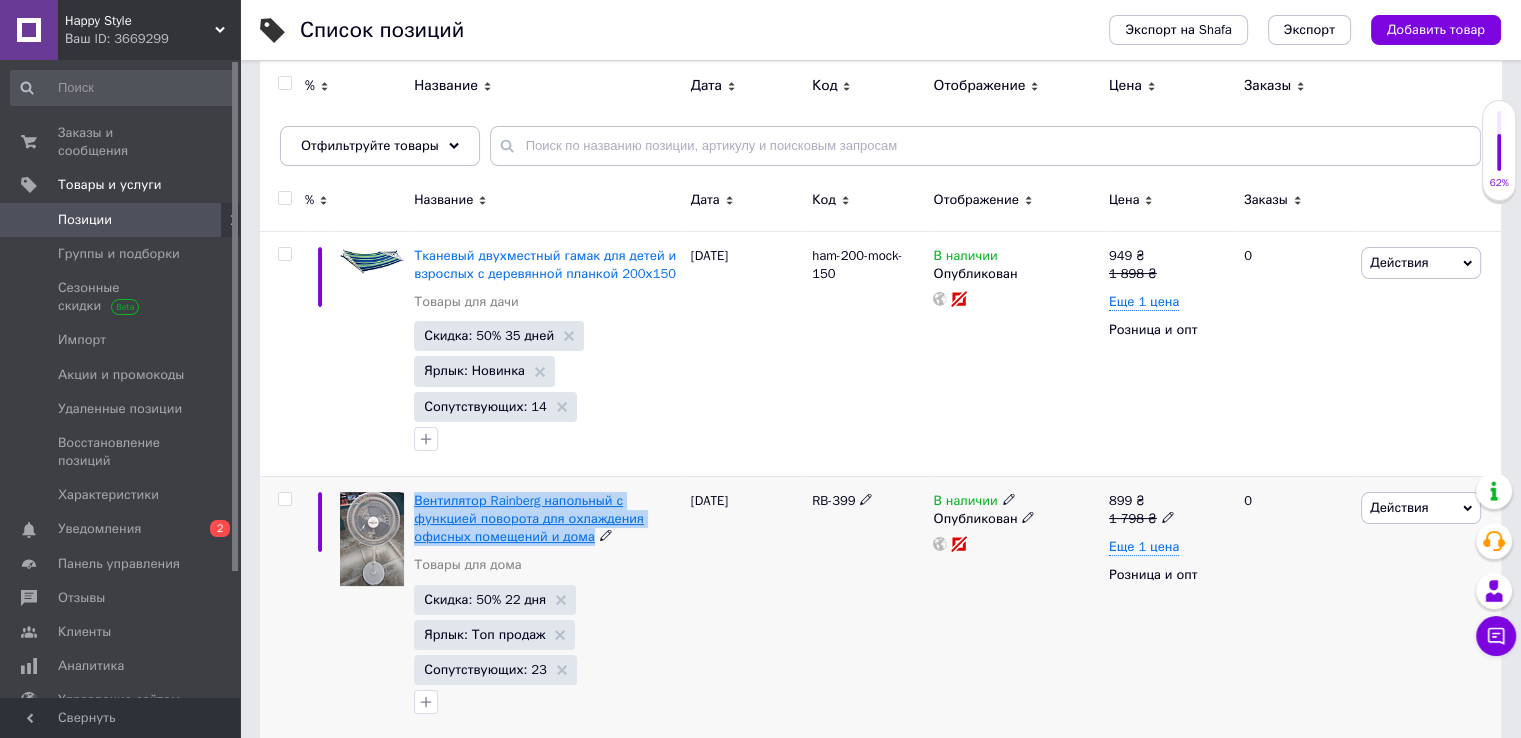 drag, startPoint x: 411, startPoint y: 489, endPoint x: 529, endPoint y: 544, distance: 130.18832 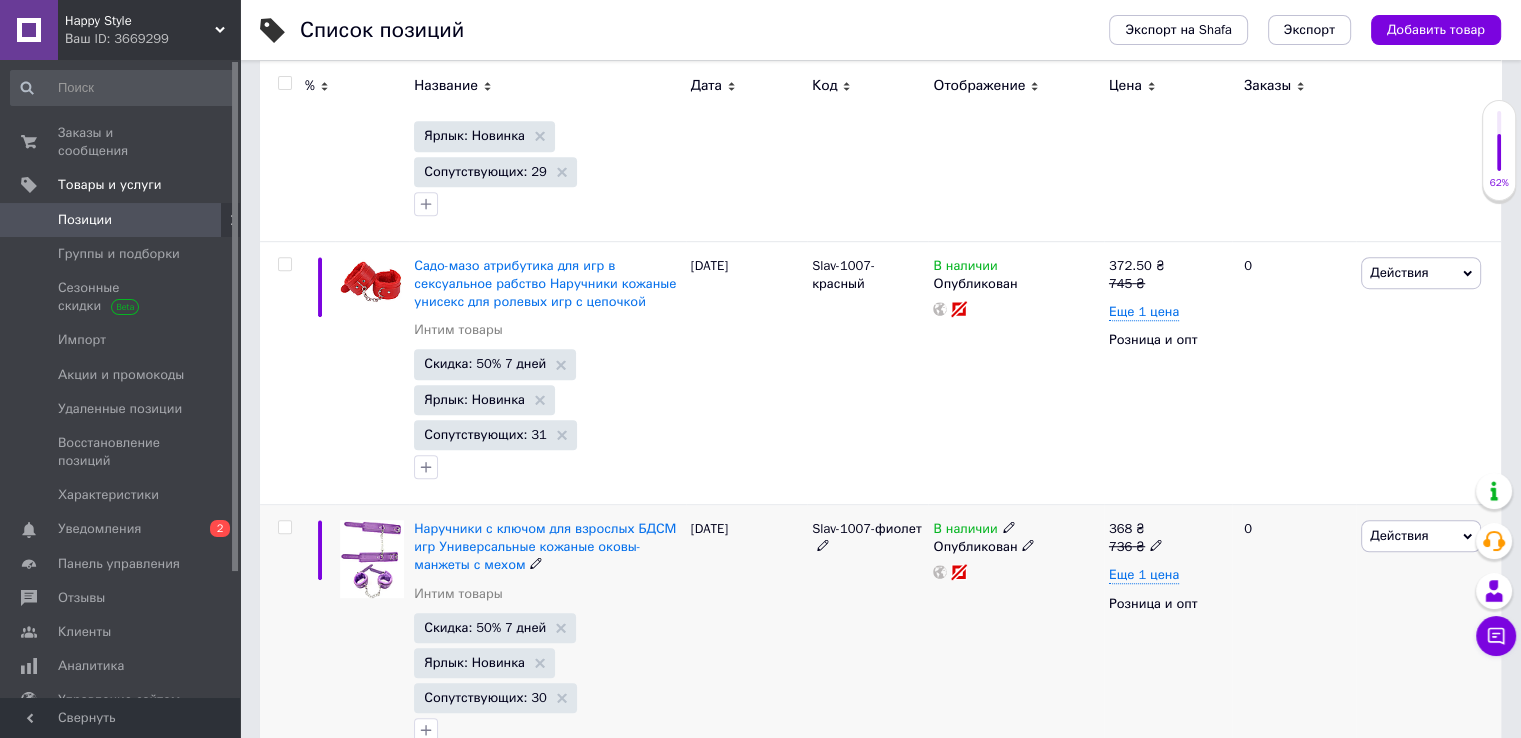 scroll, scrollTop: 1400, scrollLeft: 0, axis: vertical 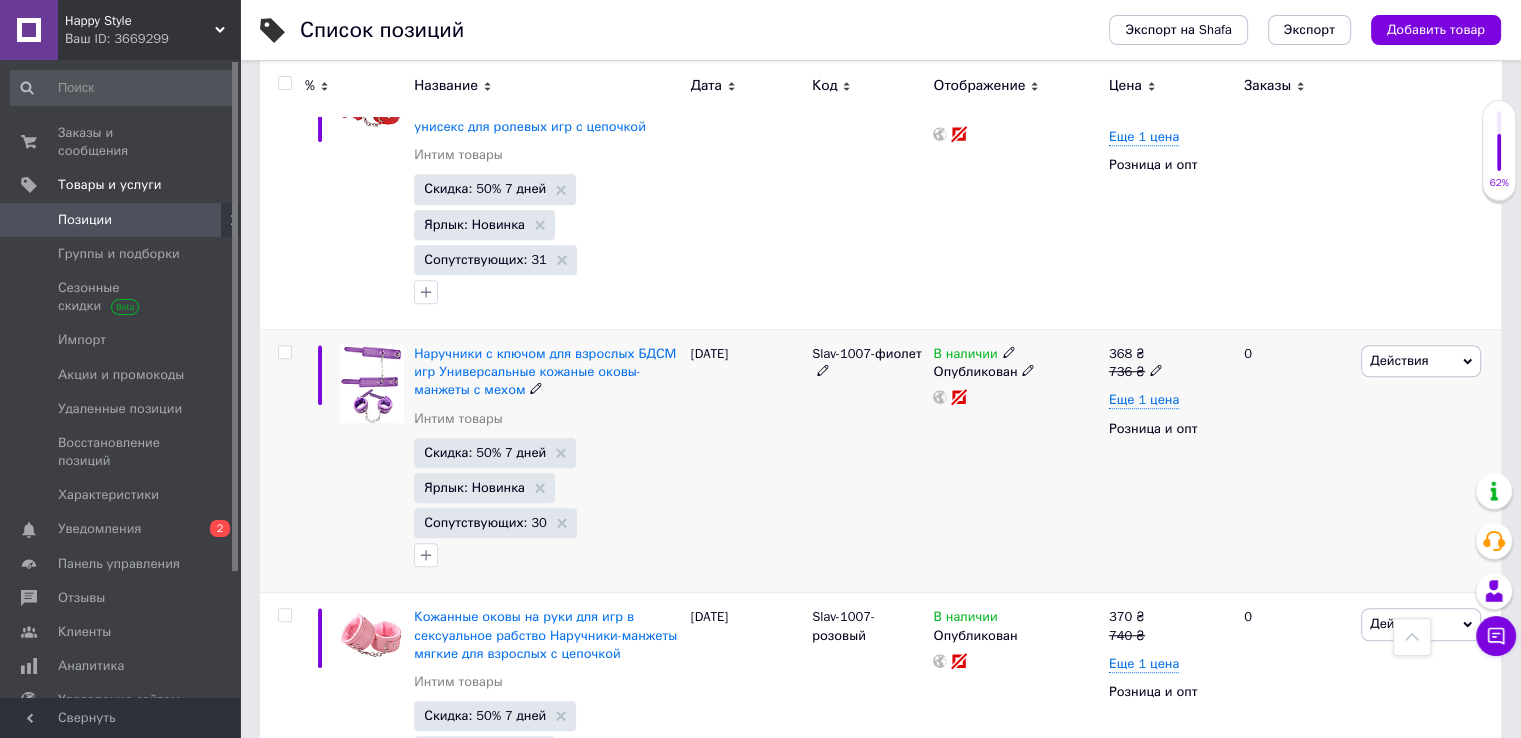 click on "[DATE]" at bounding box center (746, 461) 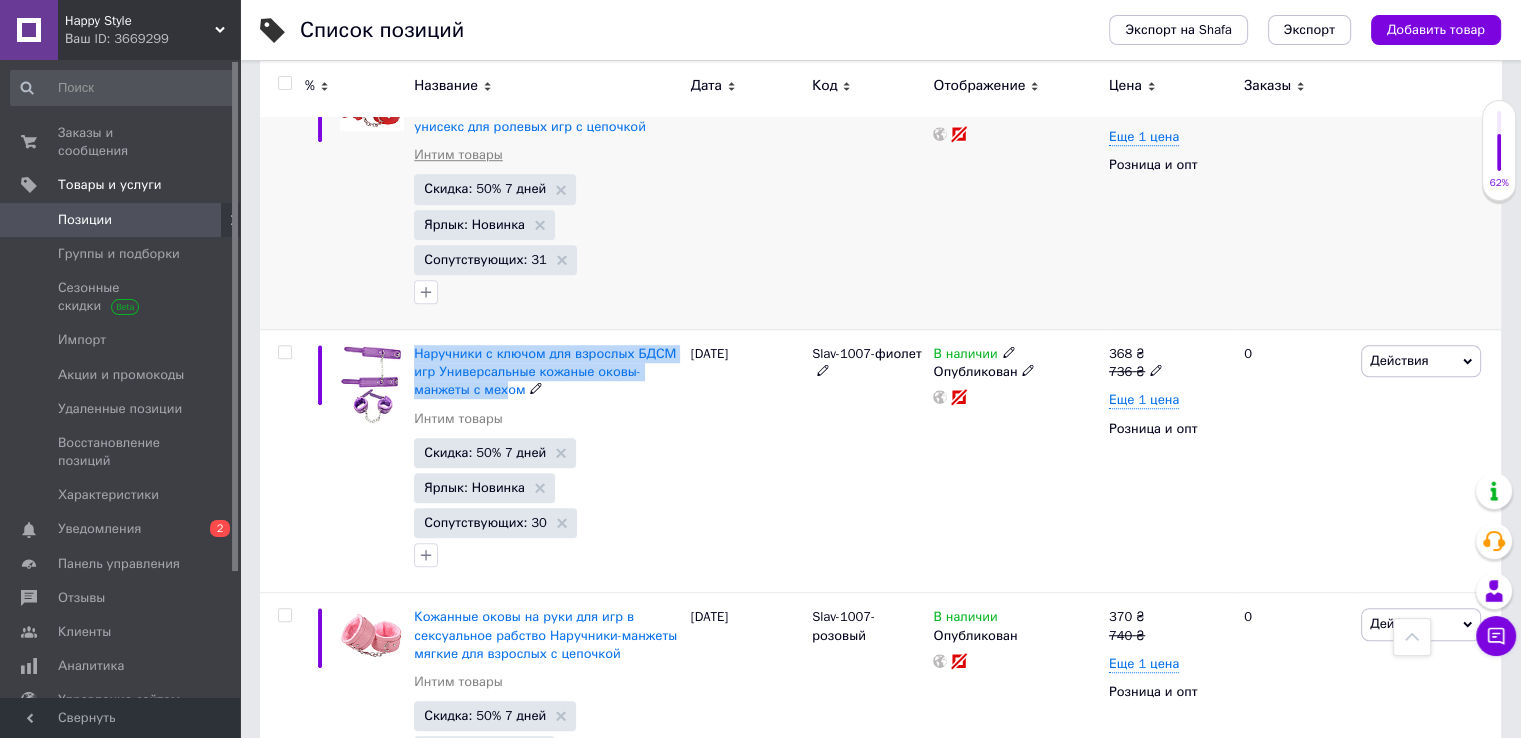 drag, startPoint x: 415, startPoint y: 333, endPoint x: 462, endPoint y: 161, distance: 178.30592 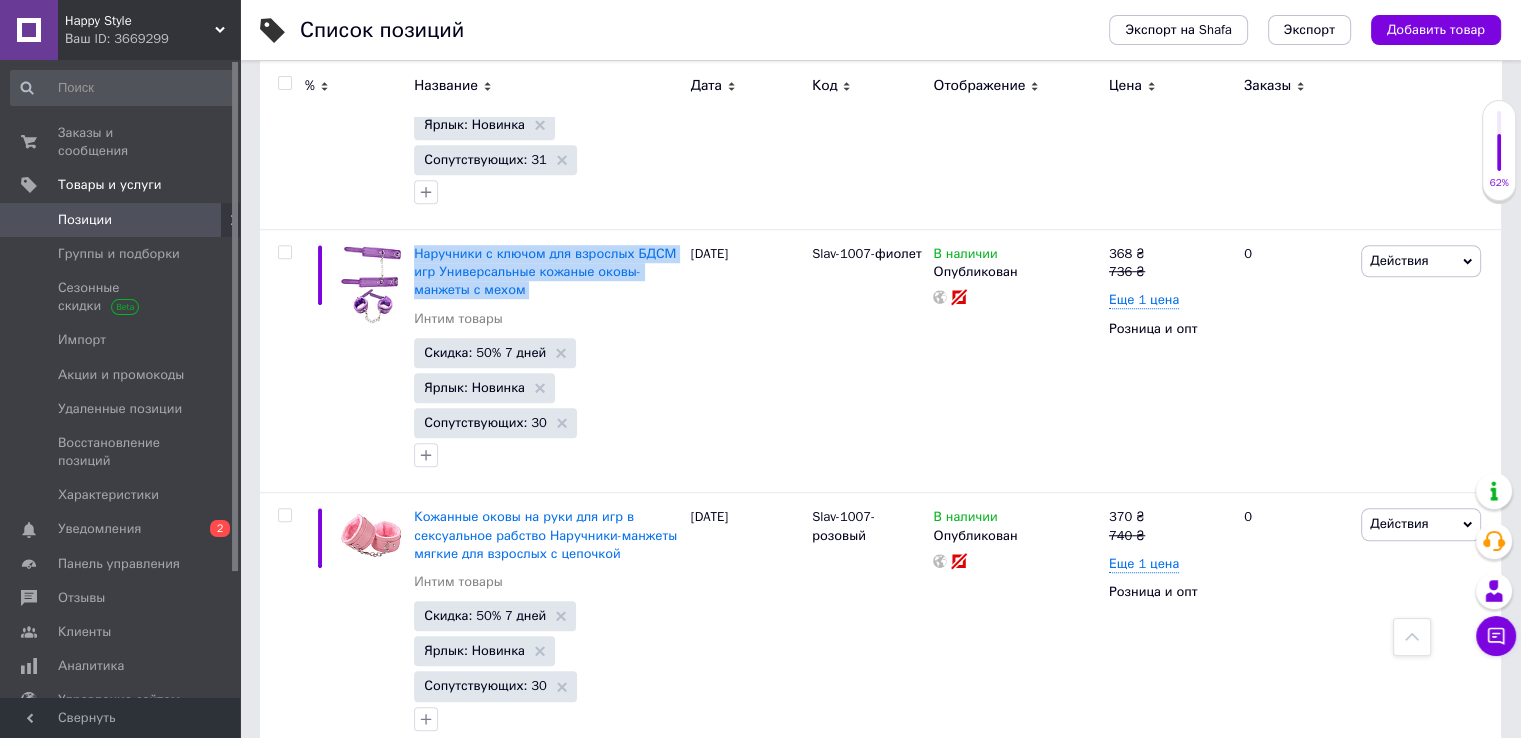 scroll, scrollTop: 2100, scrollLeft: 0, axis: vertical 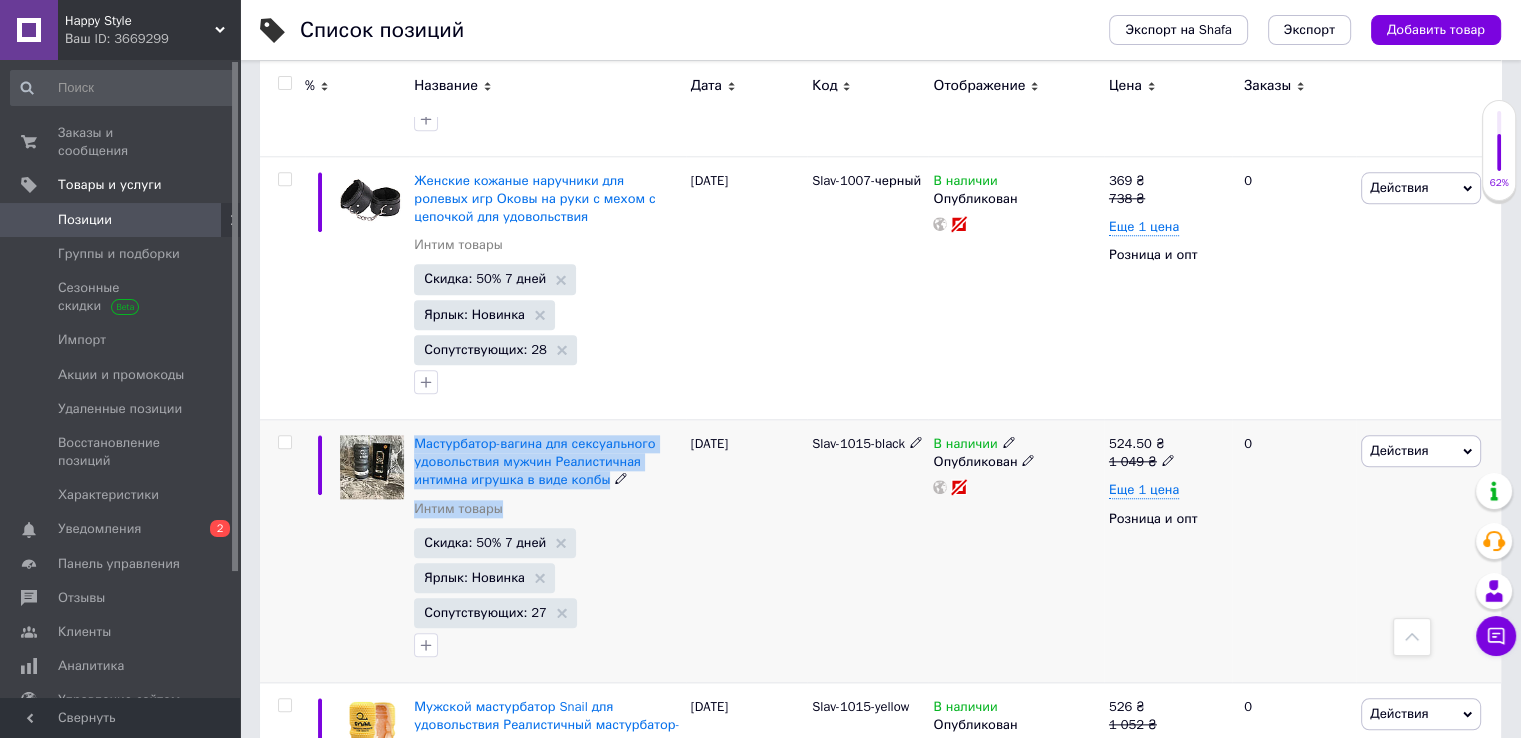 drag, startPoint x: 443, startPoint y: 445, endPoint x: 625, endPoint y: 491, distance: 187.7232 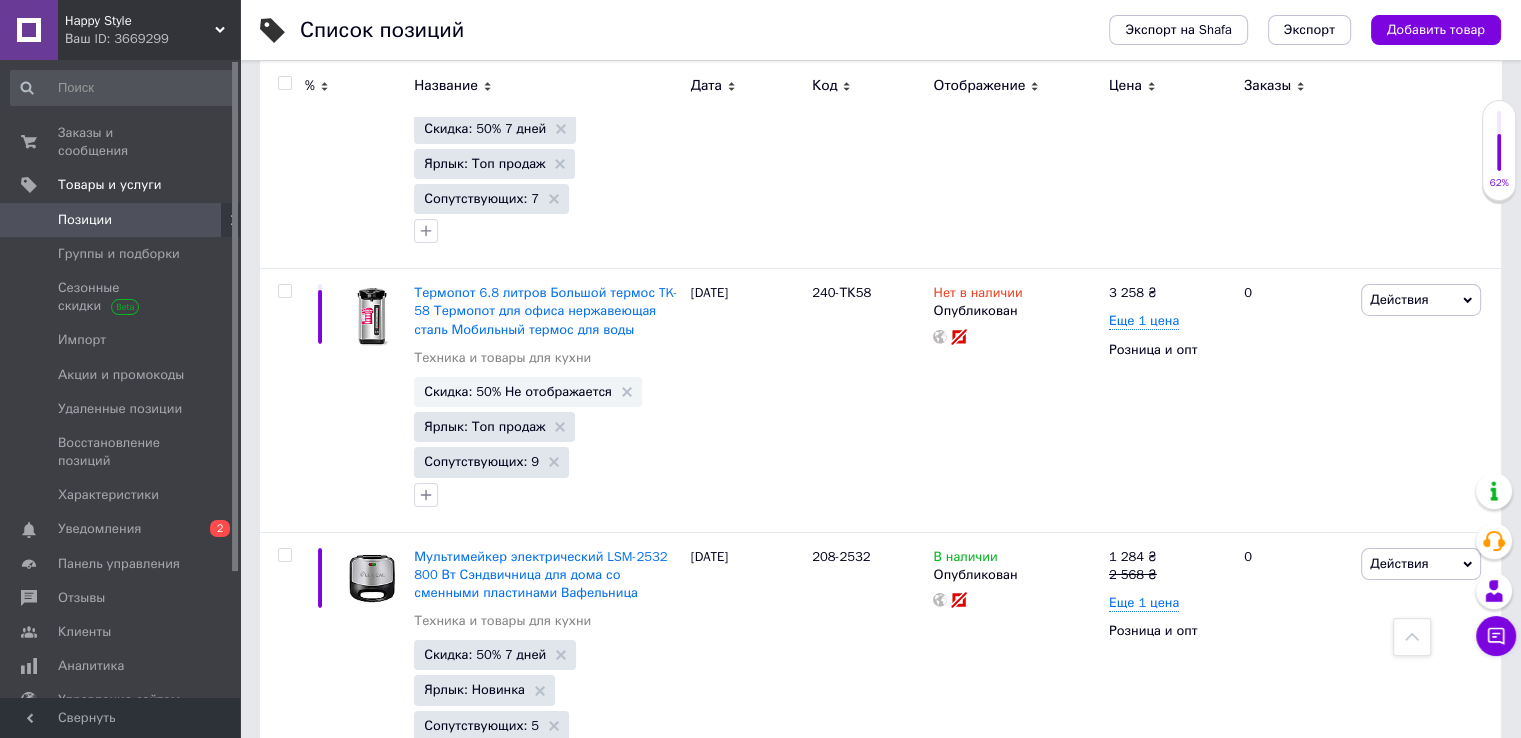 scroll, scrollTop: 23208, scrollLeft: 0, axis: vertical 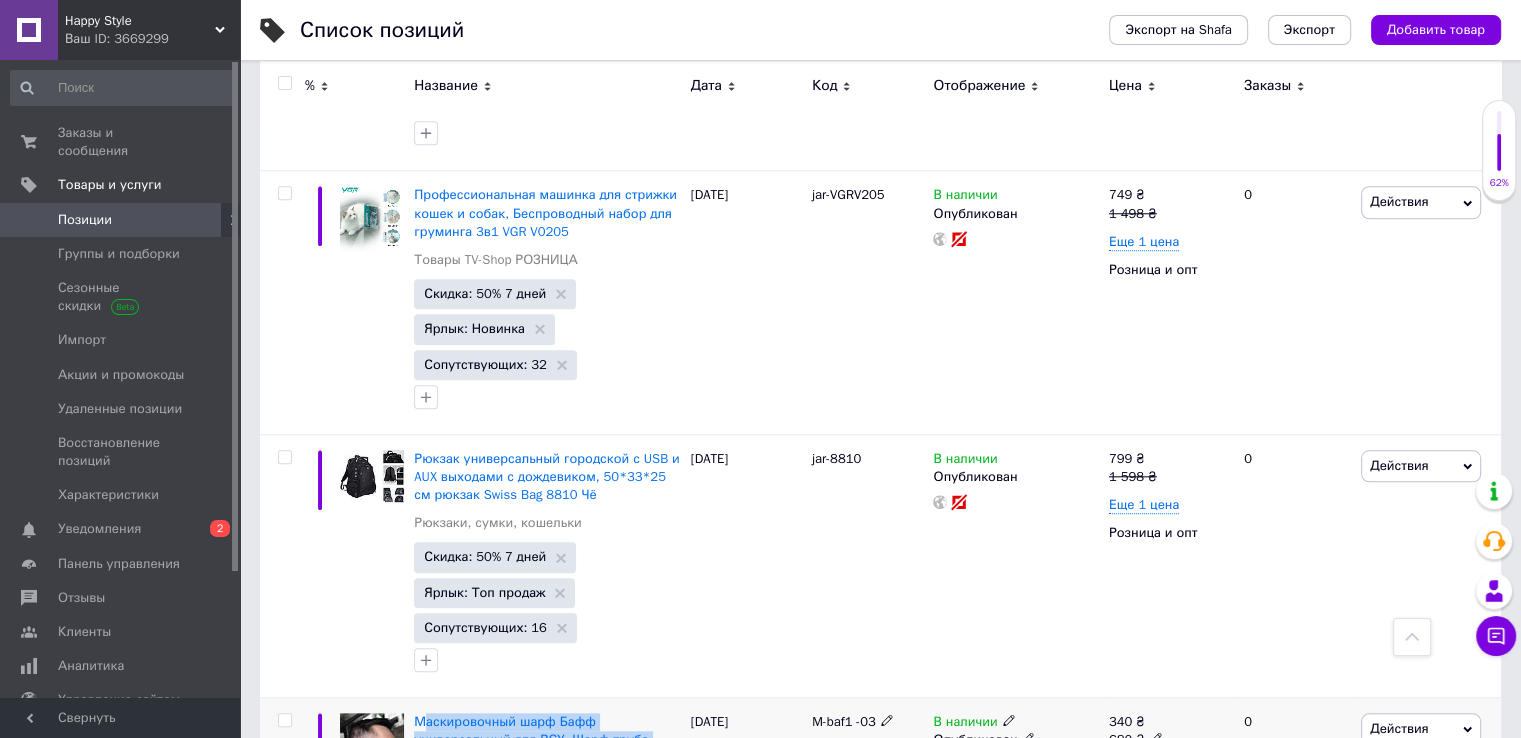 drag, startPoint x: 428, startPoint y: 346, endPoint x: 540, endPoint y: 410, distance: 128.99612 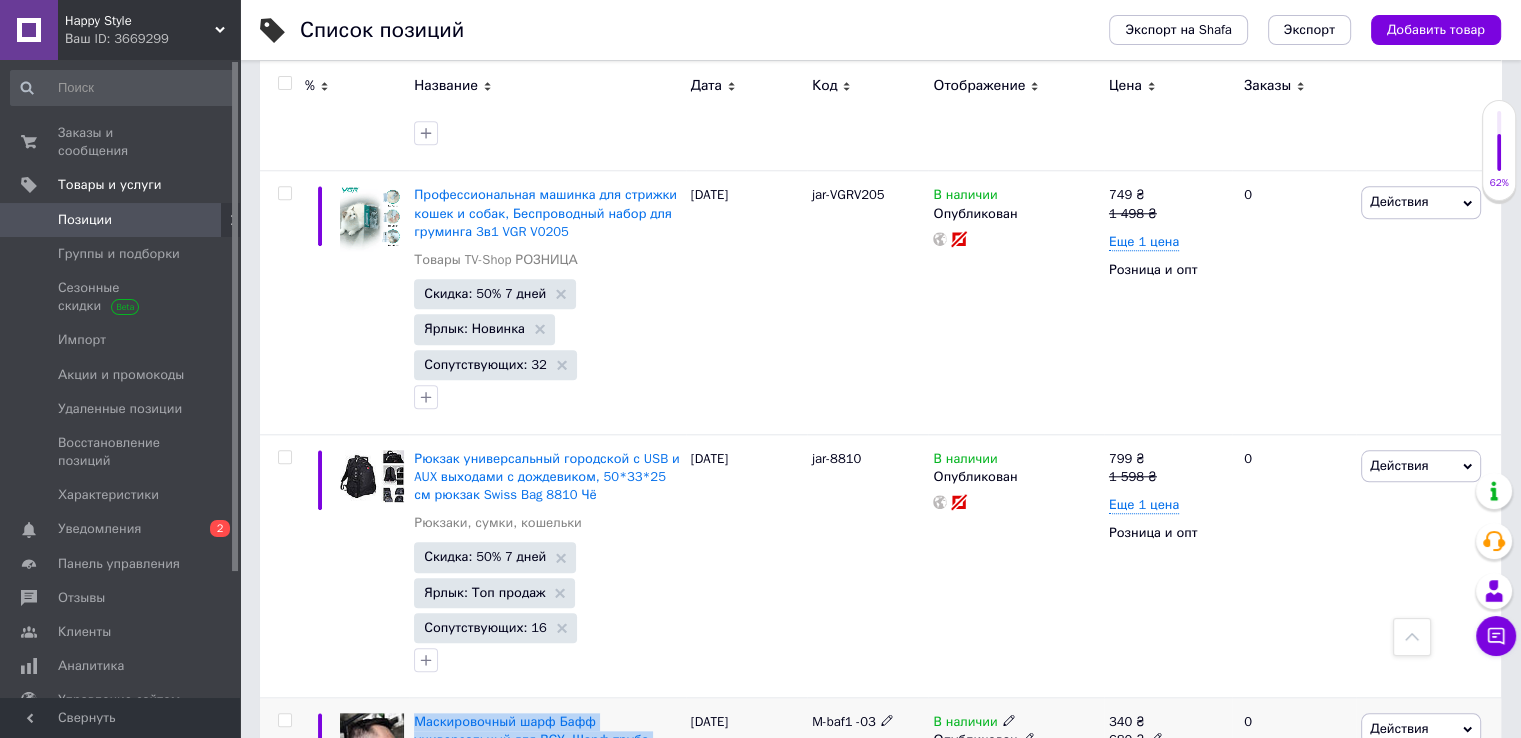 drag, startPoint x: 415, startPoint y: 353, endPoint x: 553, endPoint y: 409, distance: 148.92952 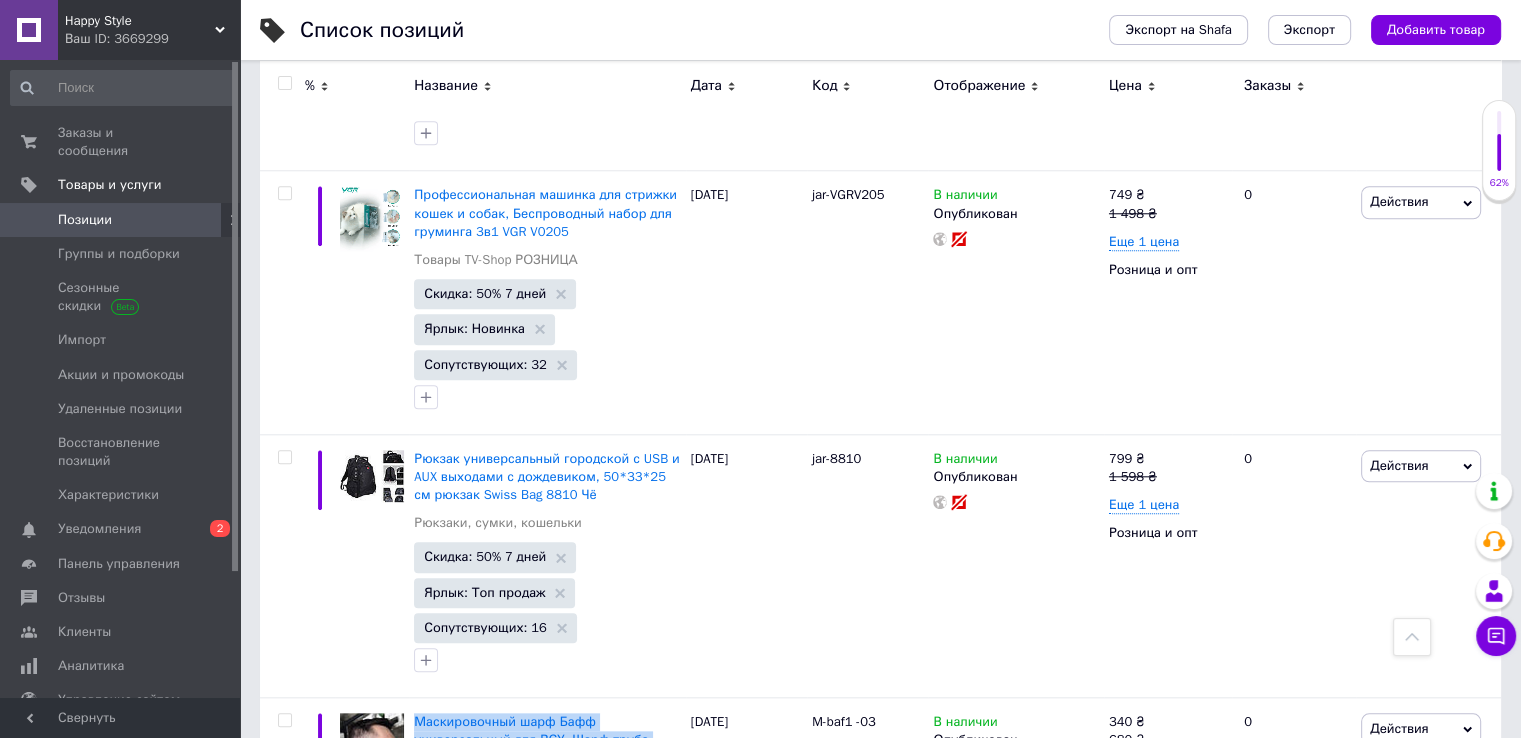 click on "[DATE]" at bounding box center (746, 1040) 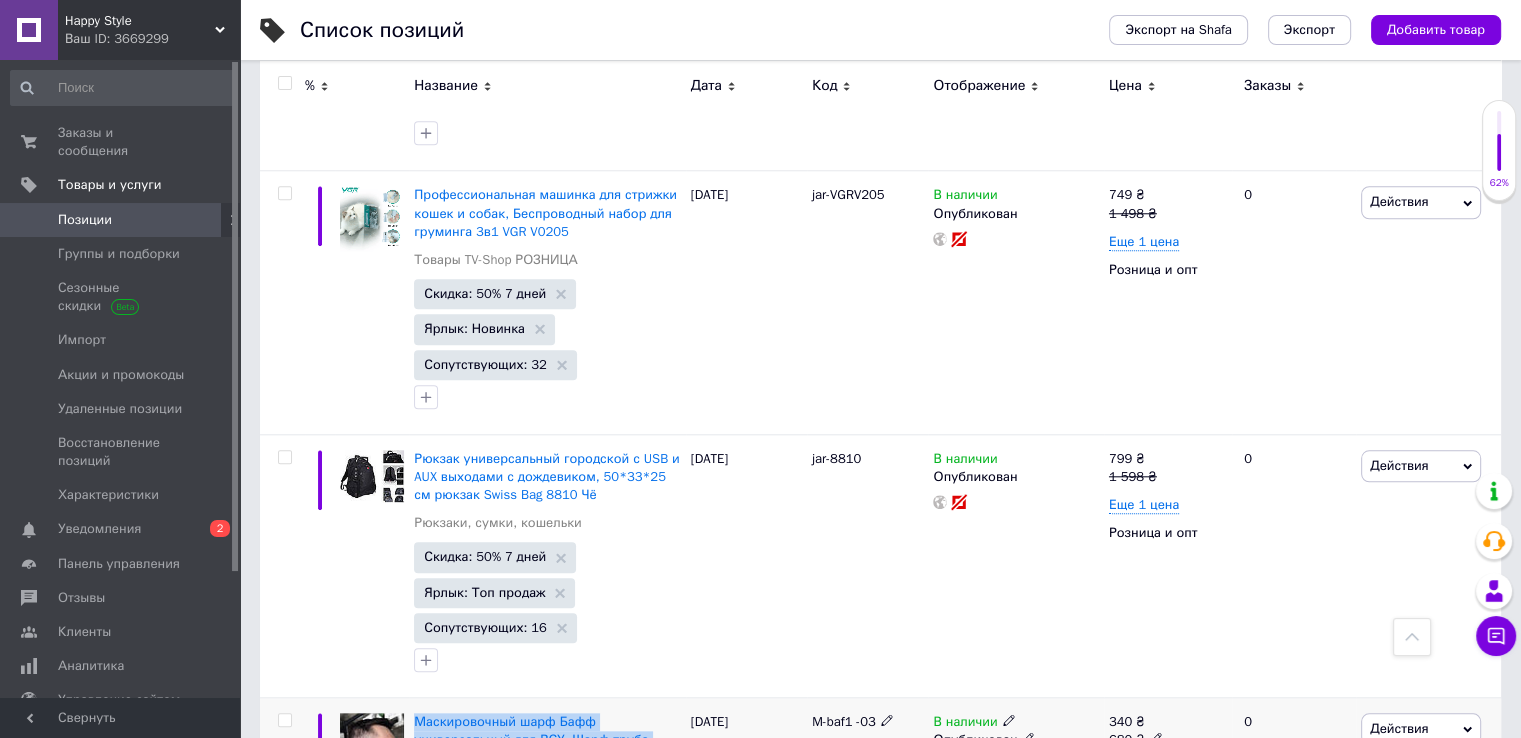 drag, startPoint x: 408, startPoint y: 348, endPoint x: 570, endPoint y: 401, distance: 170.4494 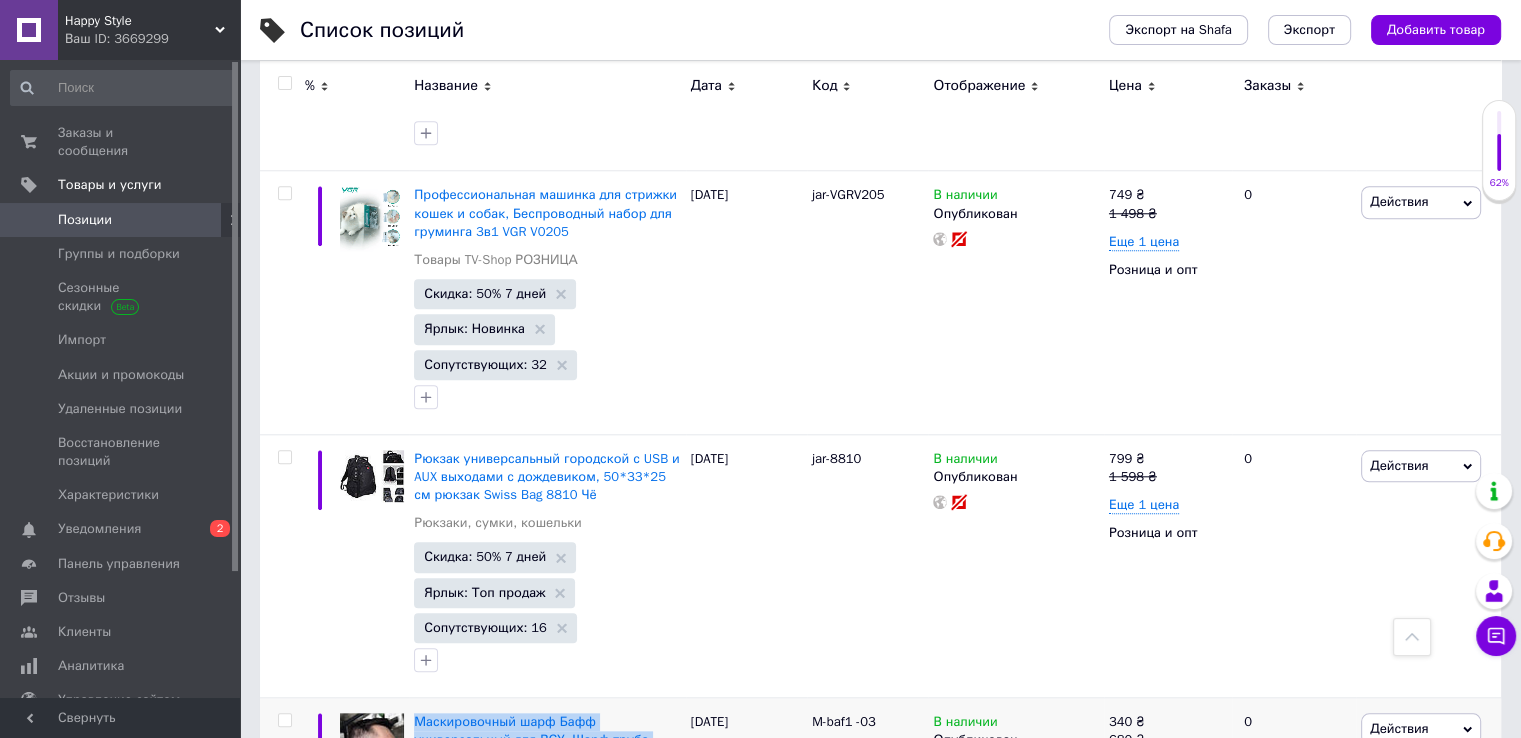 copy on "Маскировочный  шарф Бафф универсальный для ВСУ  Шарф-труба баф Тактические баффы" 